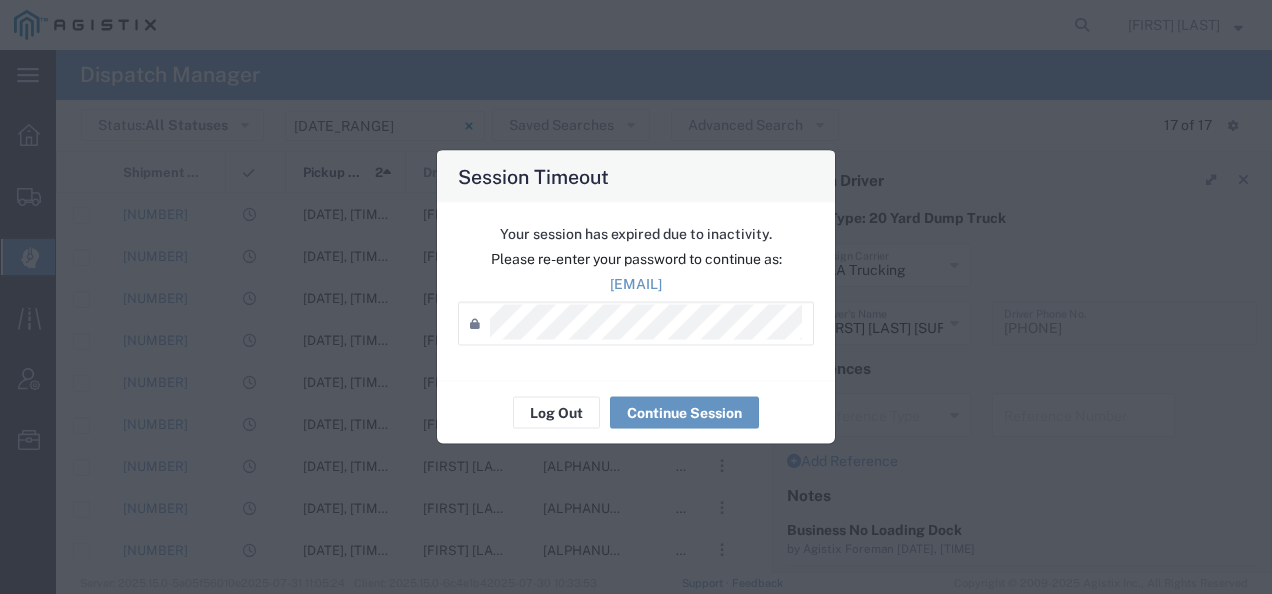 scroll, scrollTop: 0, scrollLeft: 0, axis: both 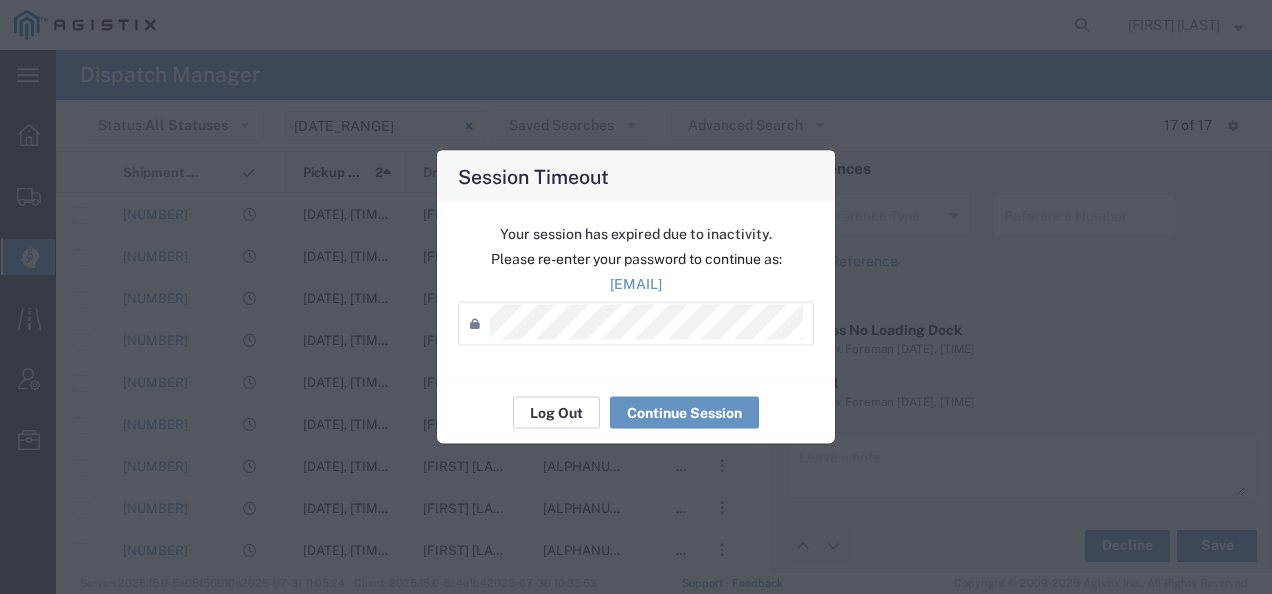 click on "Log Out" 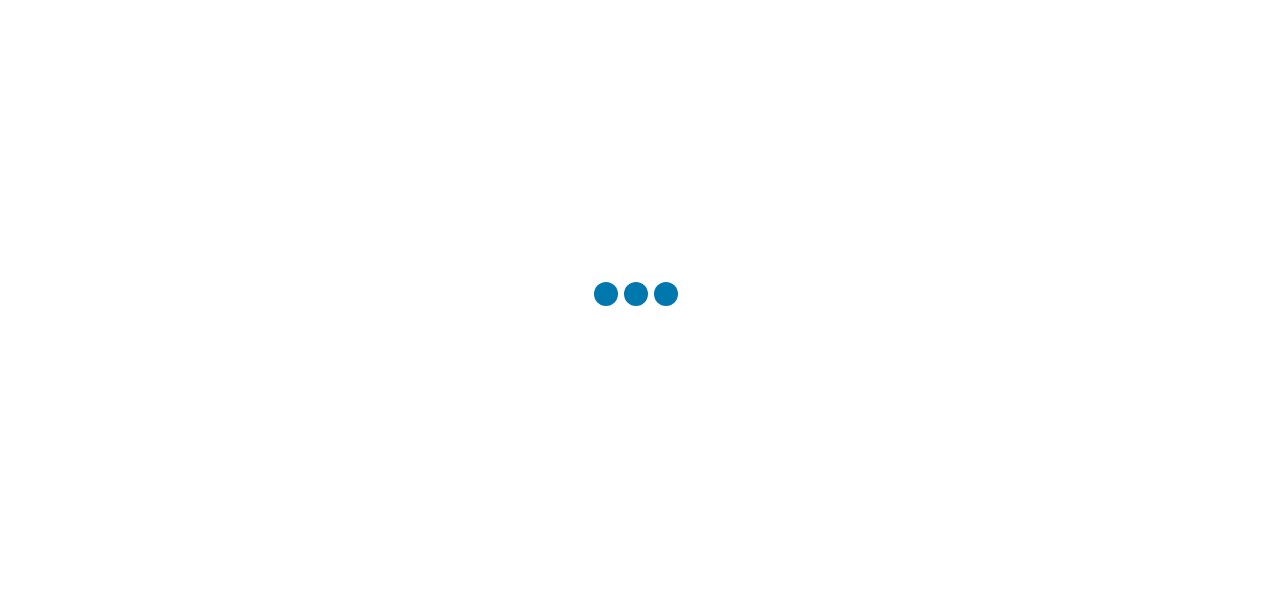 scroll, scrollTop: 0, scrollLeft: 0, axis: both 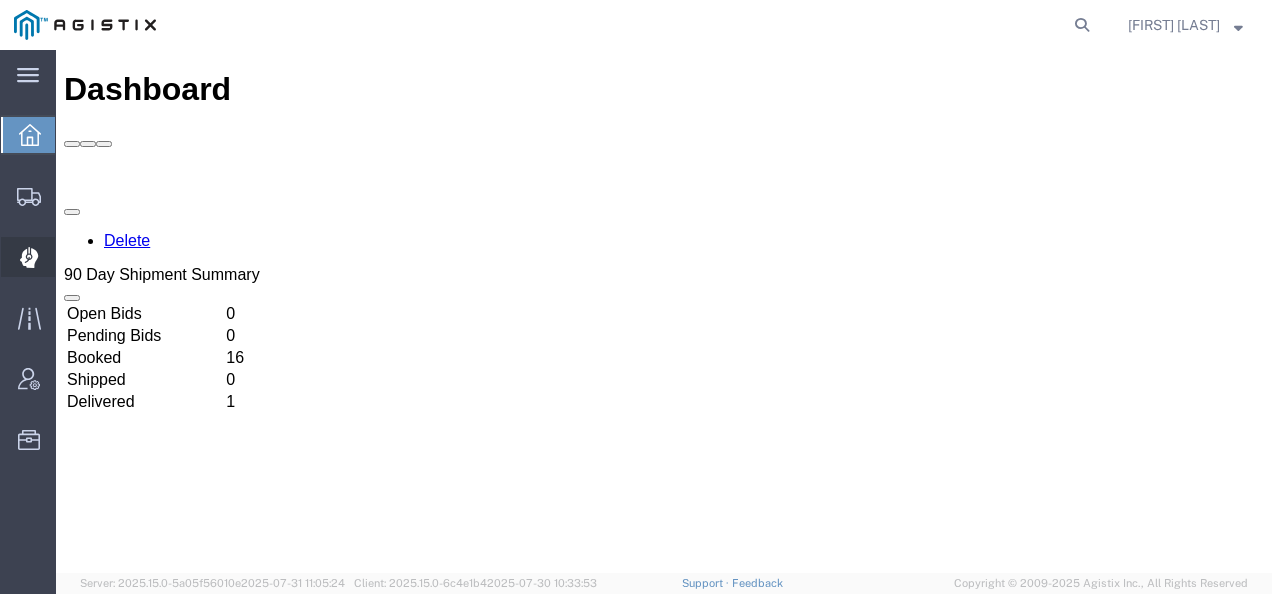 click 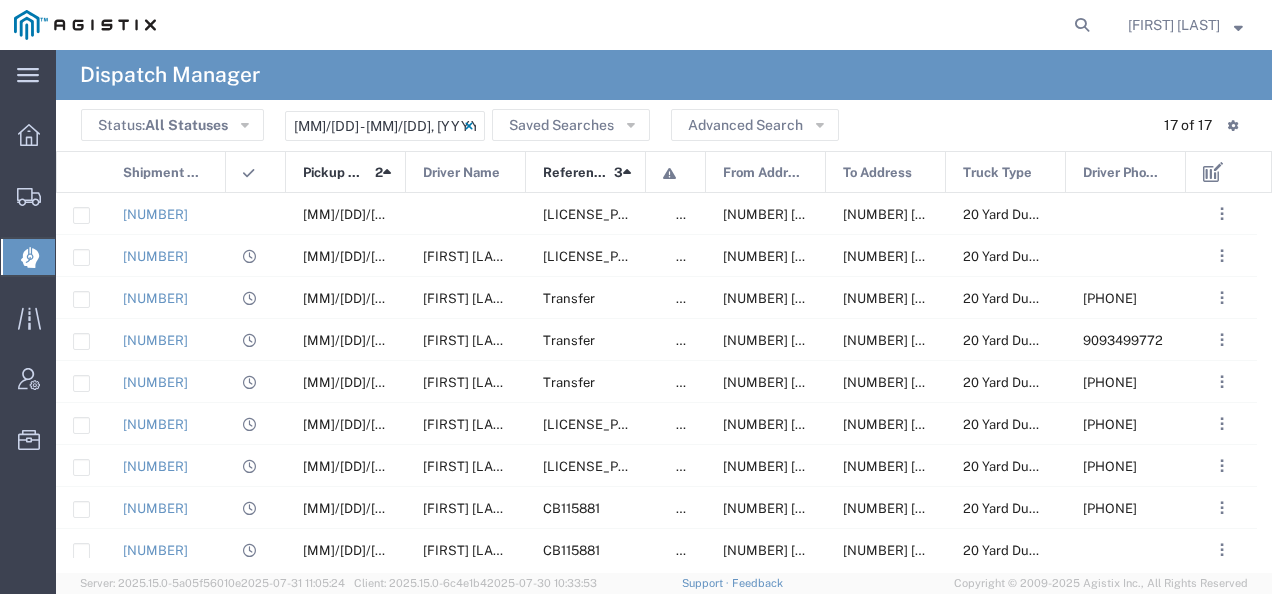 scroll, scrollTop: 34, scrollLeft: 0, axis: vertical 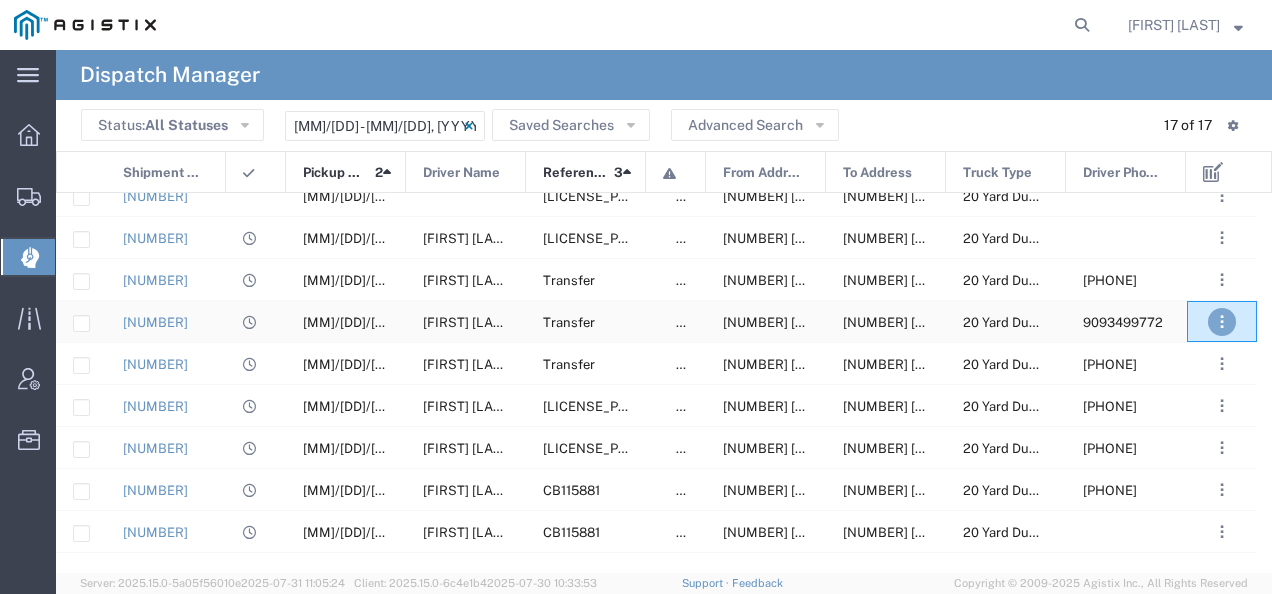 click on ". . ." 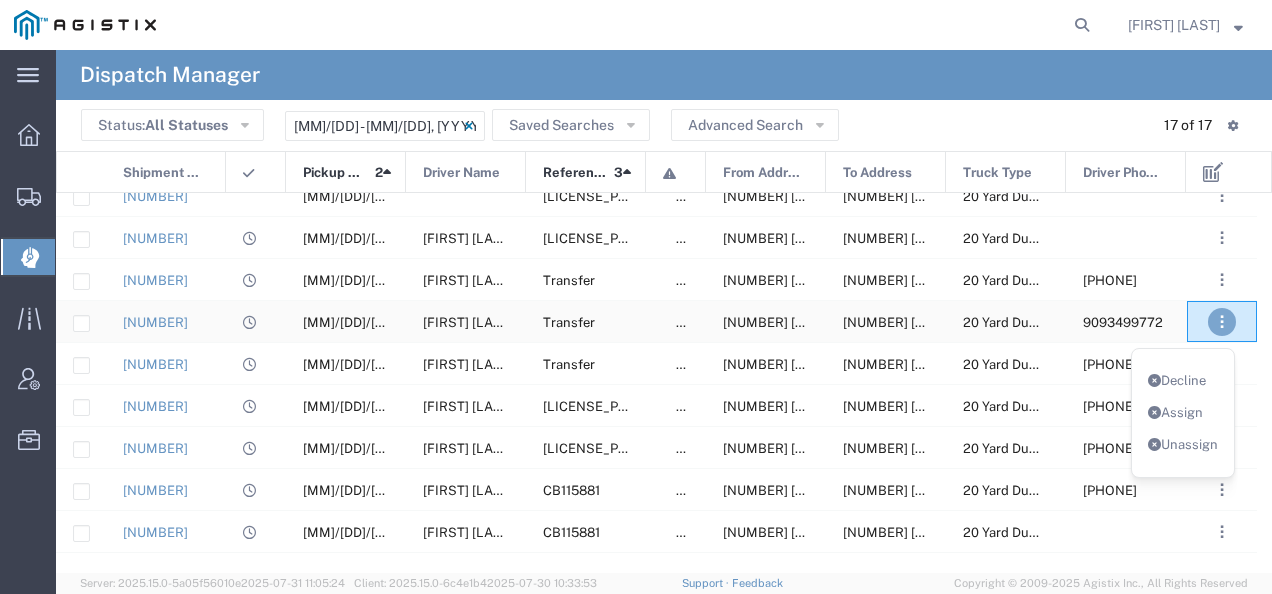 click on "Unassign" 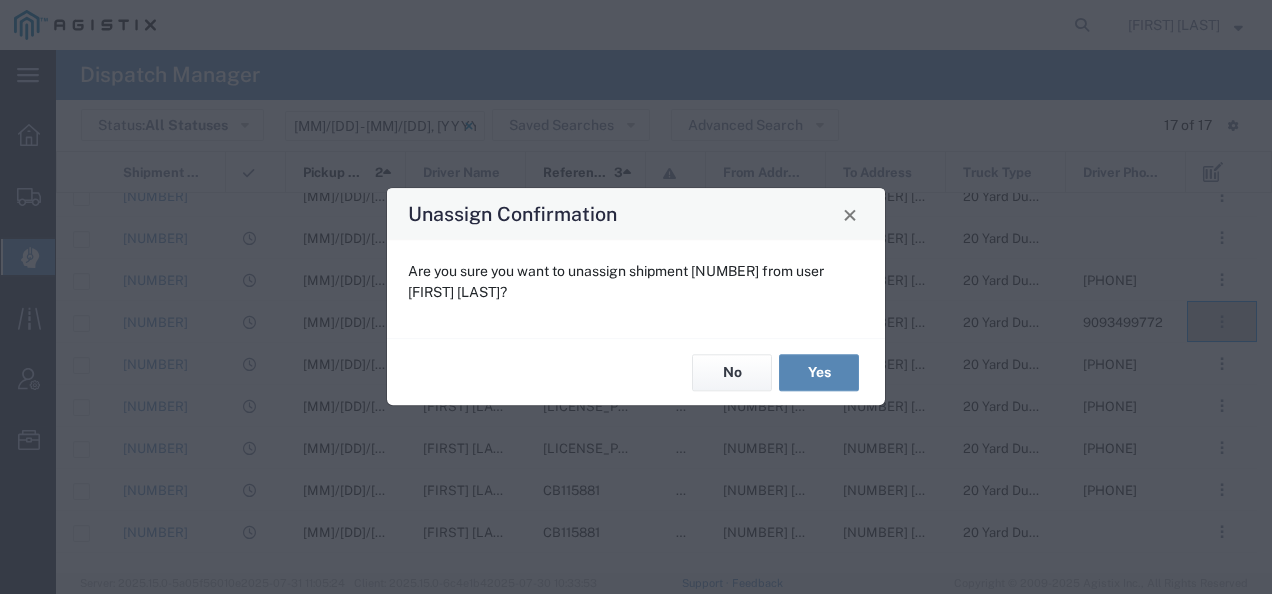 click on "Yes" 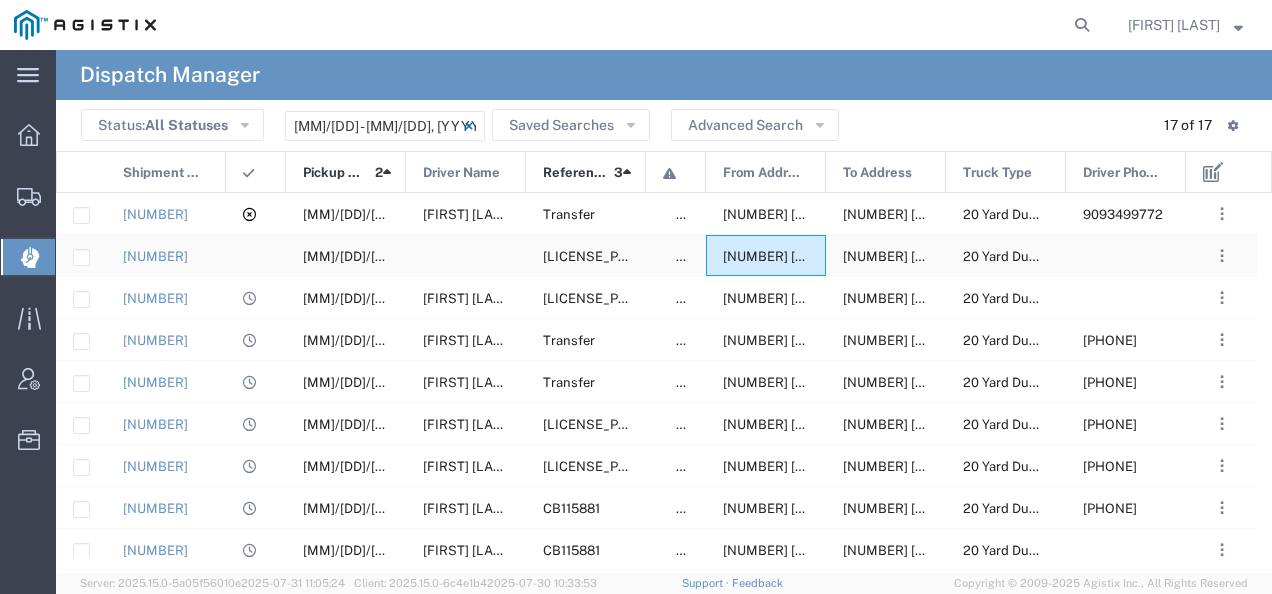 click on "[NUMBER] [STREET], [CITY], [STATE], [POSTAL_CODE], [COUNTRY]" 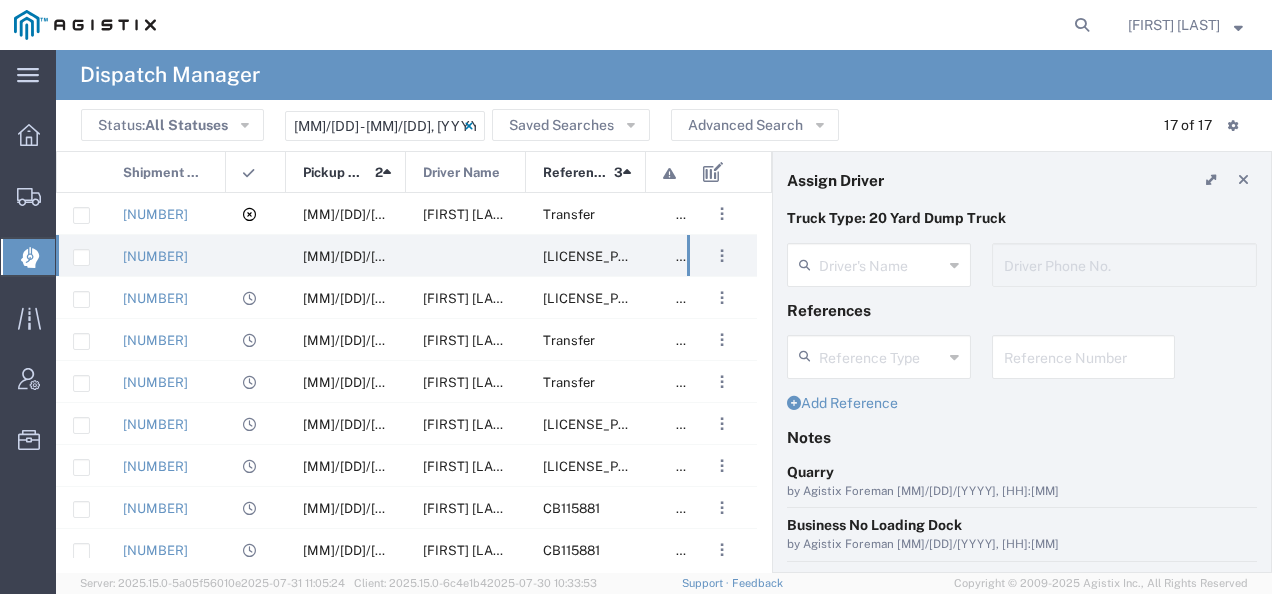 click on "Driver's Name   Driver Phone No." 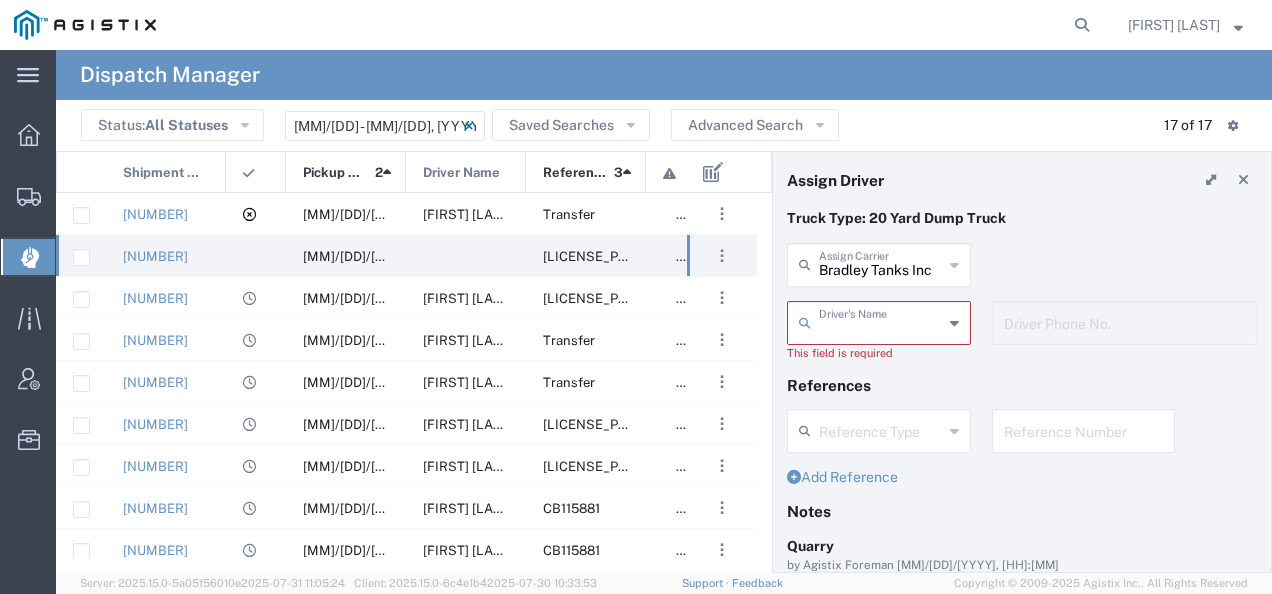click on "Bradley Tanks Inc  Assign Carrier" 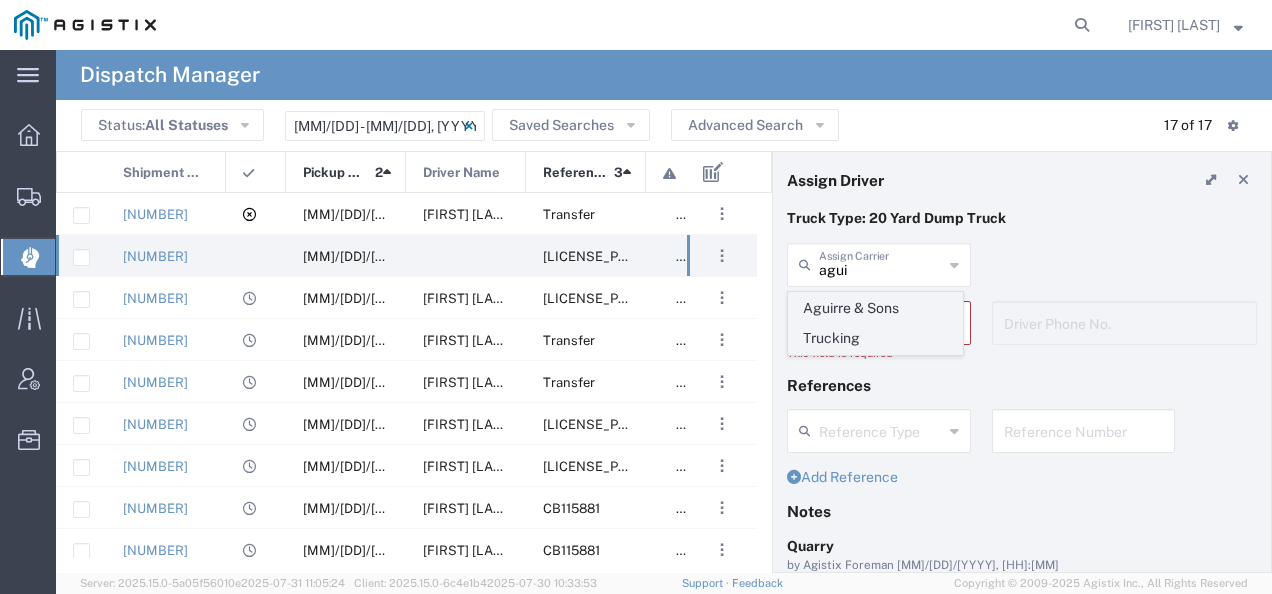 click on "Aguirre & Sons Trucking" 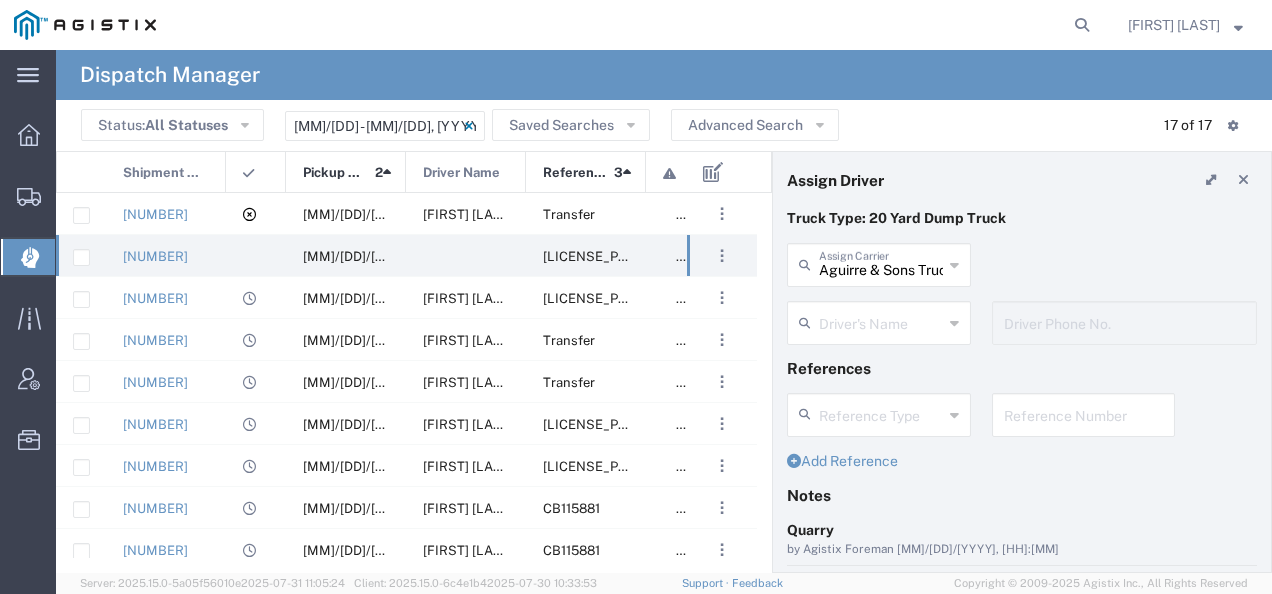 click at bounding box center [881, 321] 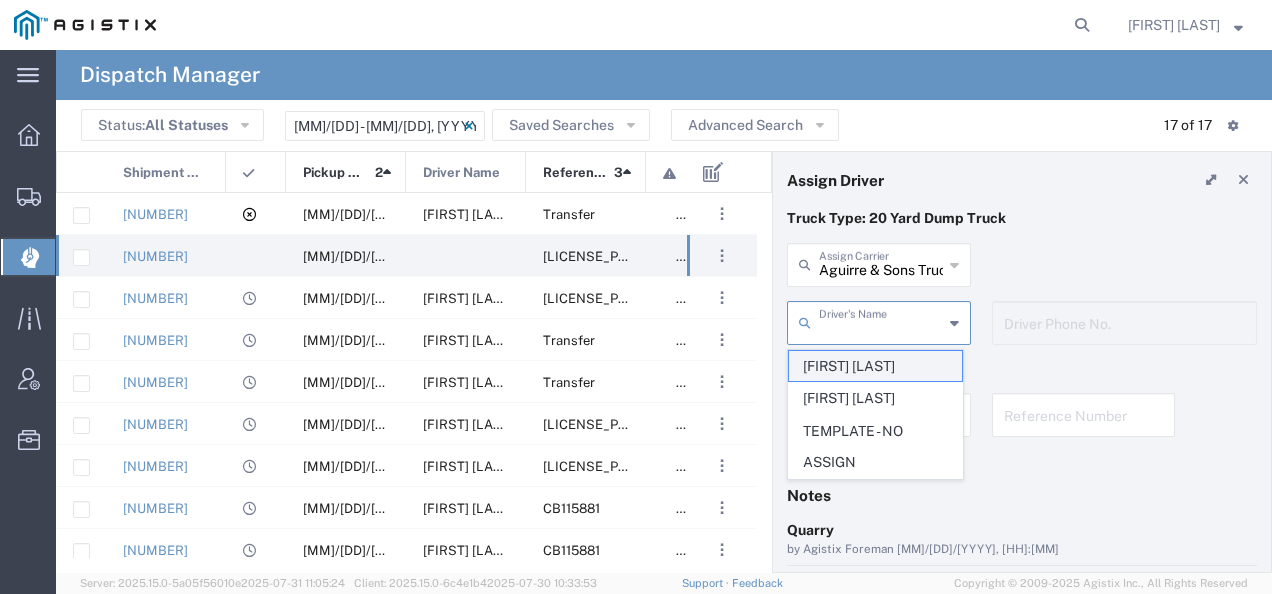 click on "[FIRST] [LAST]" 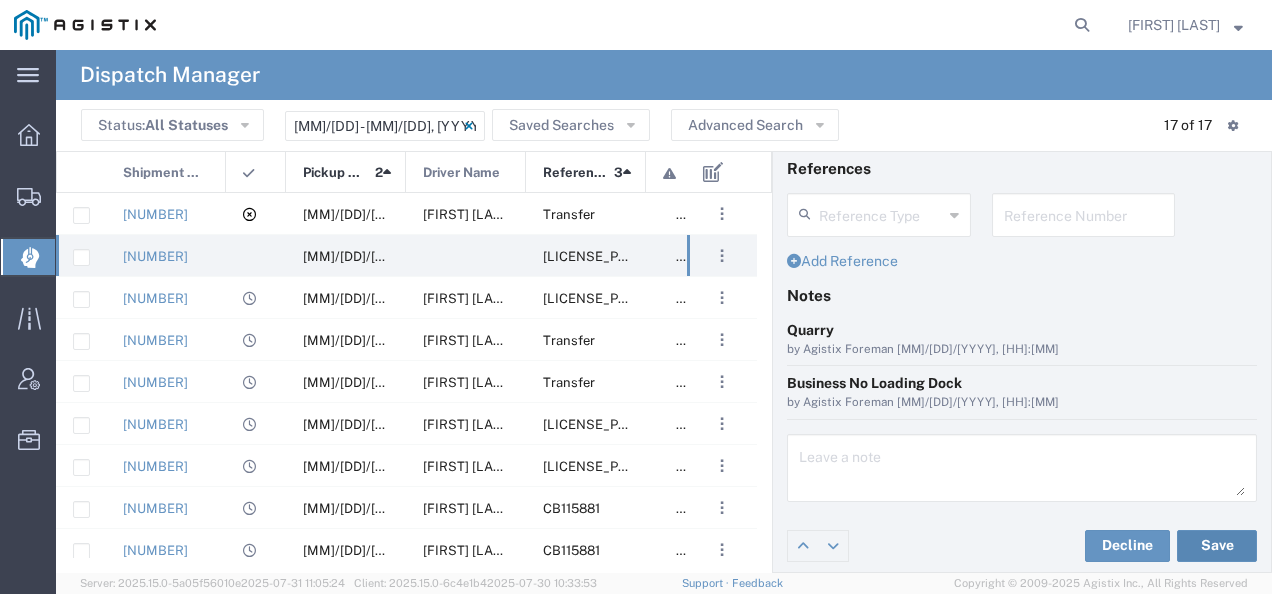 click on "Save" 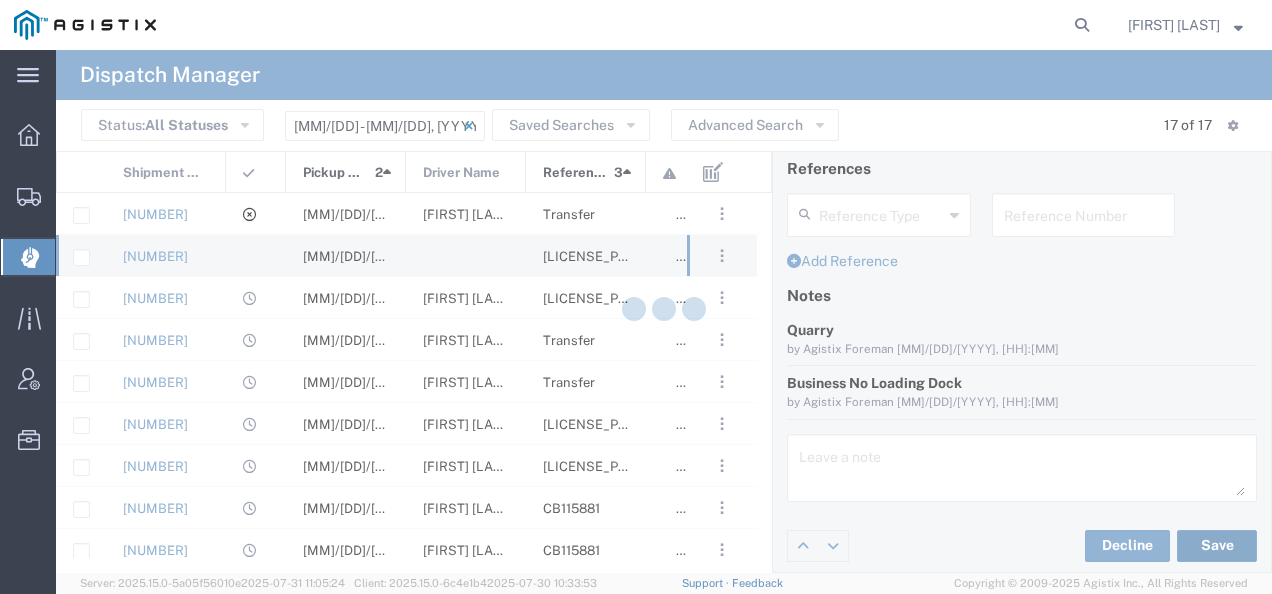 type on "[FIRST] [LAST]" 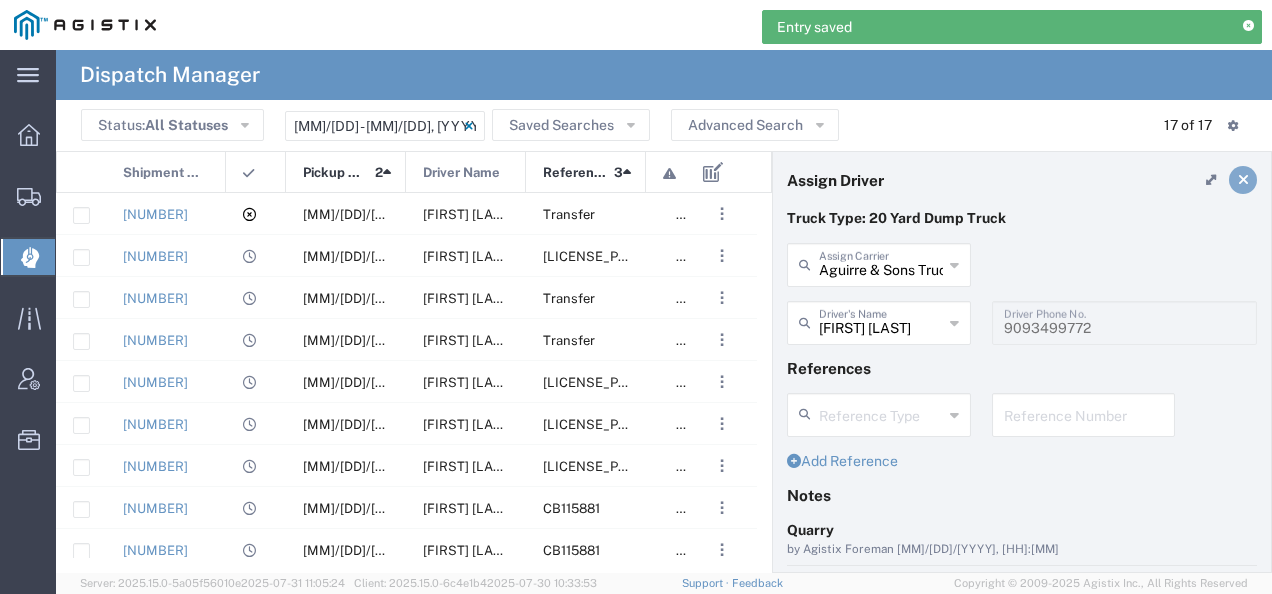 click 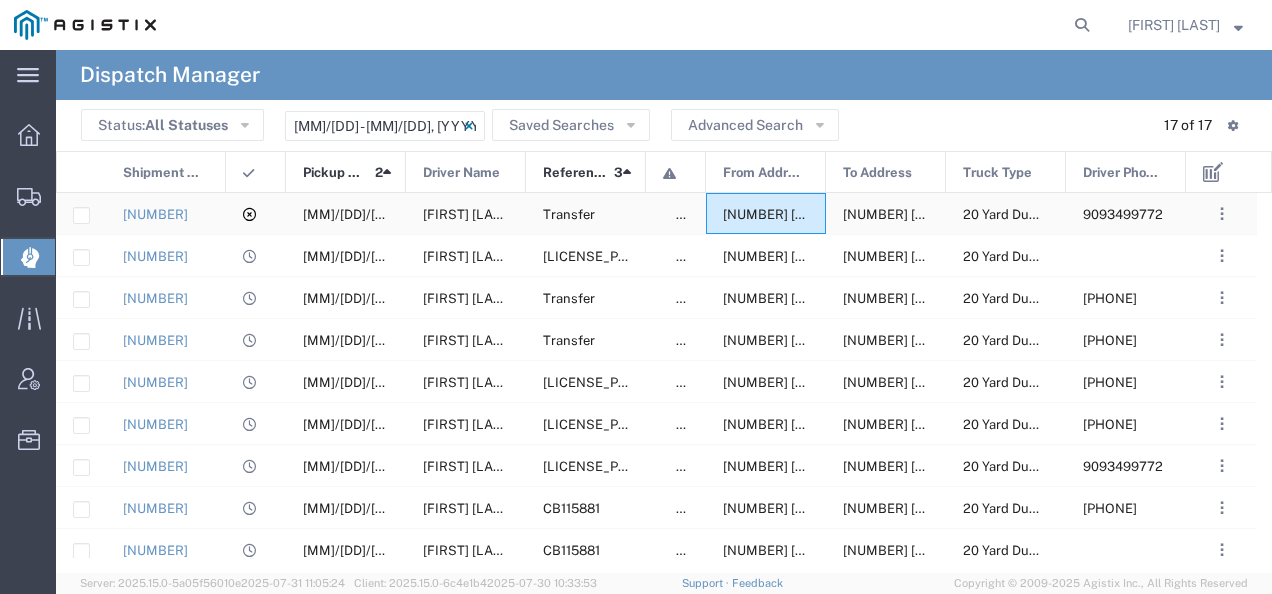 click on "[NUMBER] [STREET], [CITY], [STATE], [POSTAL_CODE], [COUNTRY]" 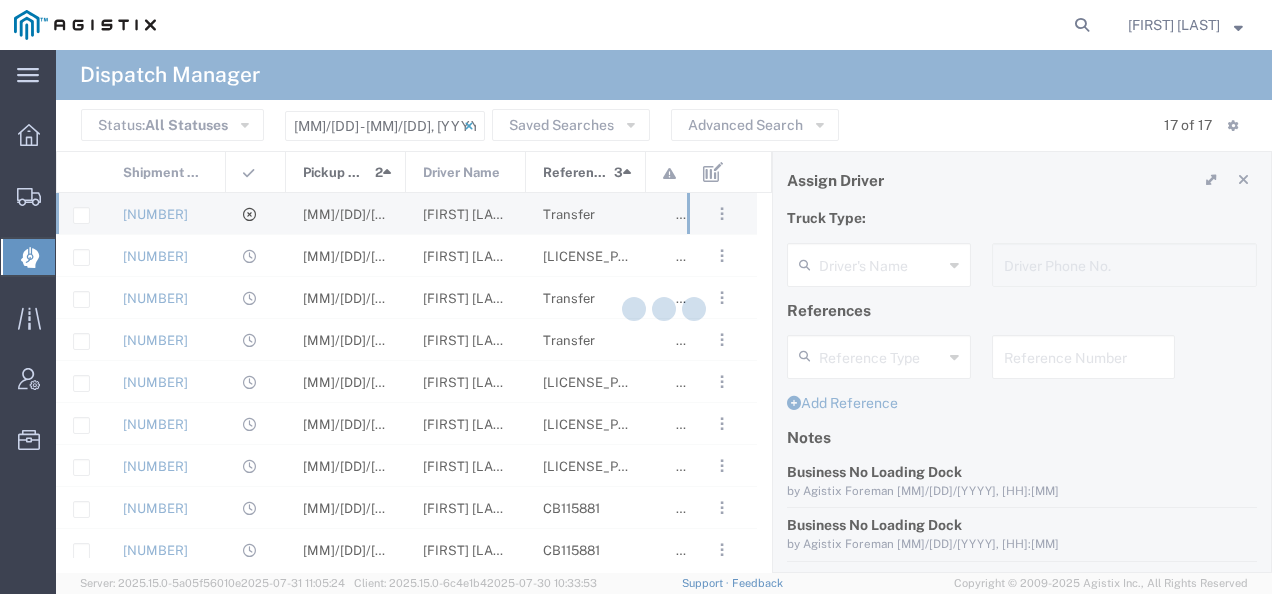 type on "[FIRST] [LAST]" 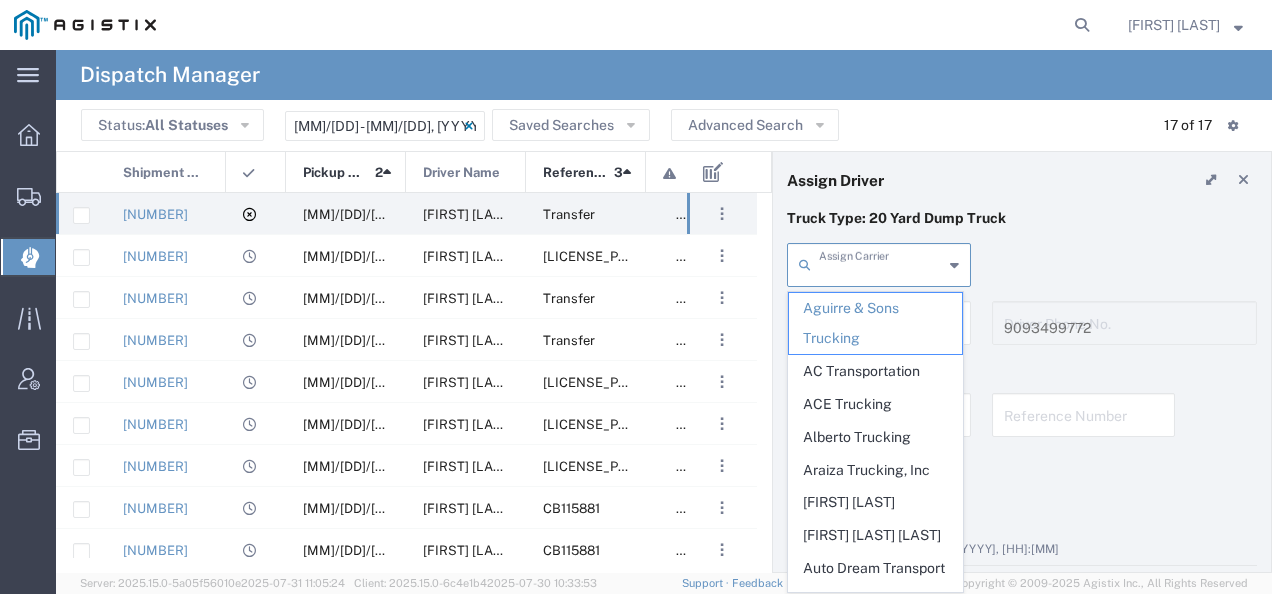 click at bounding box center (881, 263) 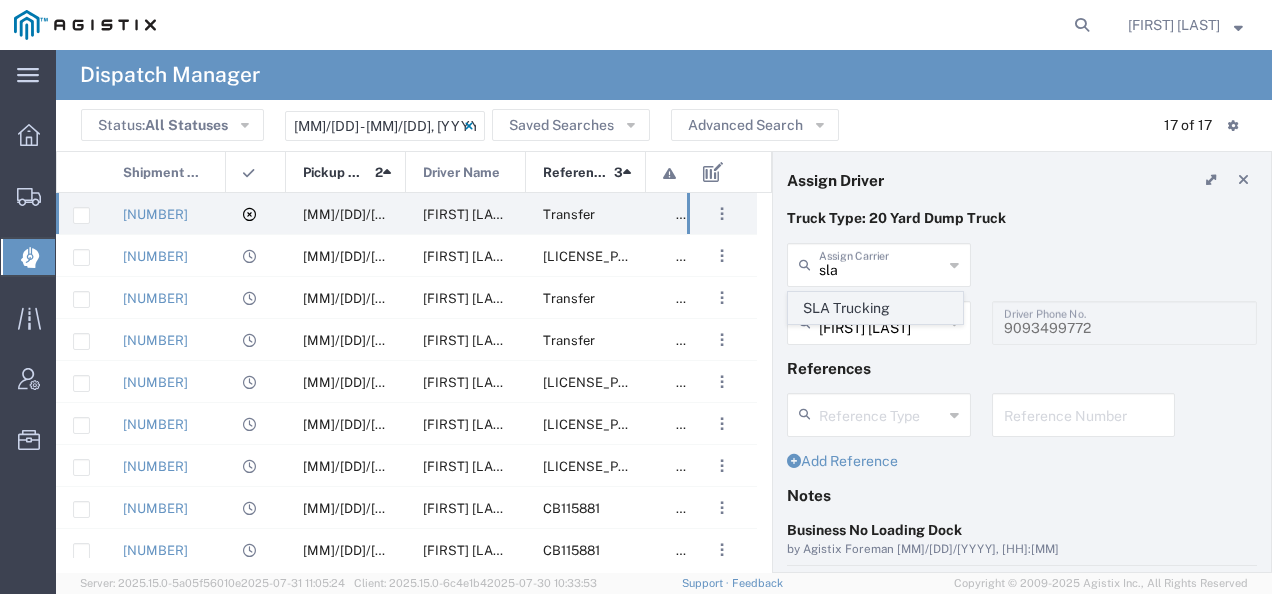 click on "SLA Trucking" 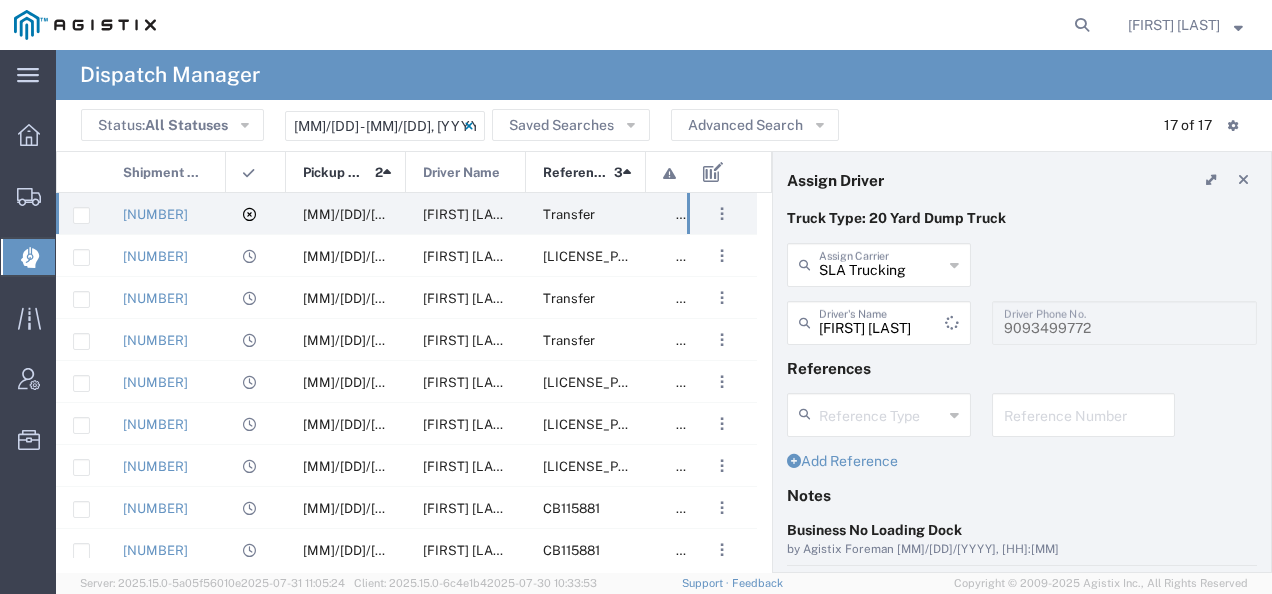 type 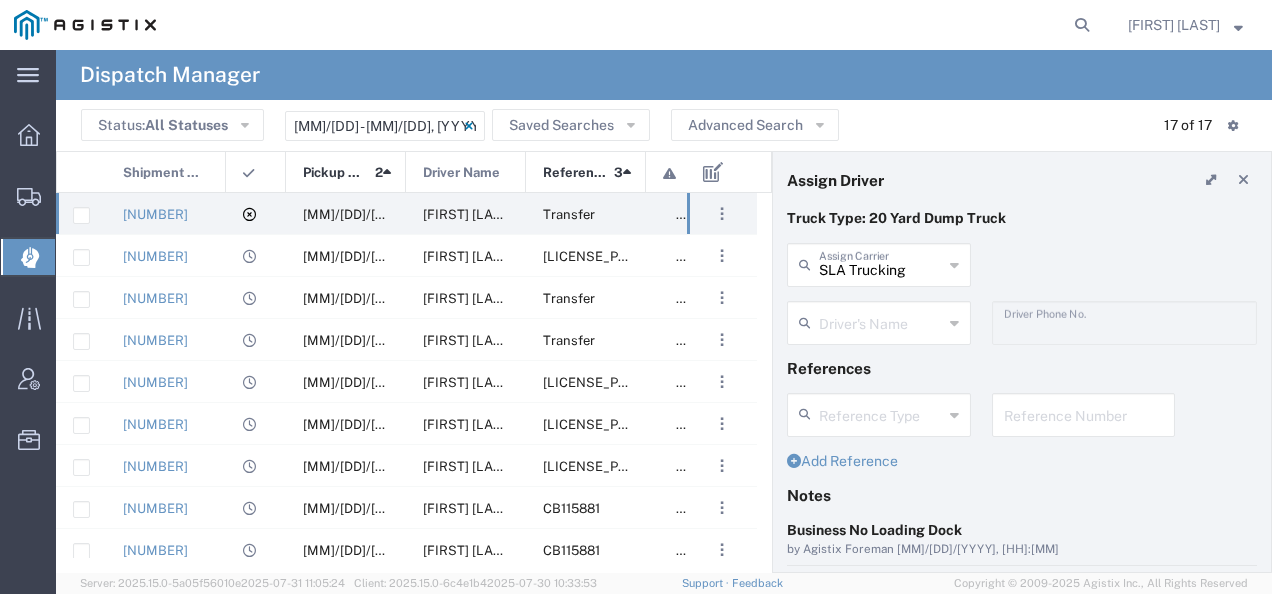 click at bounding box center [881, 321] 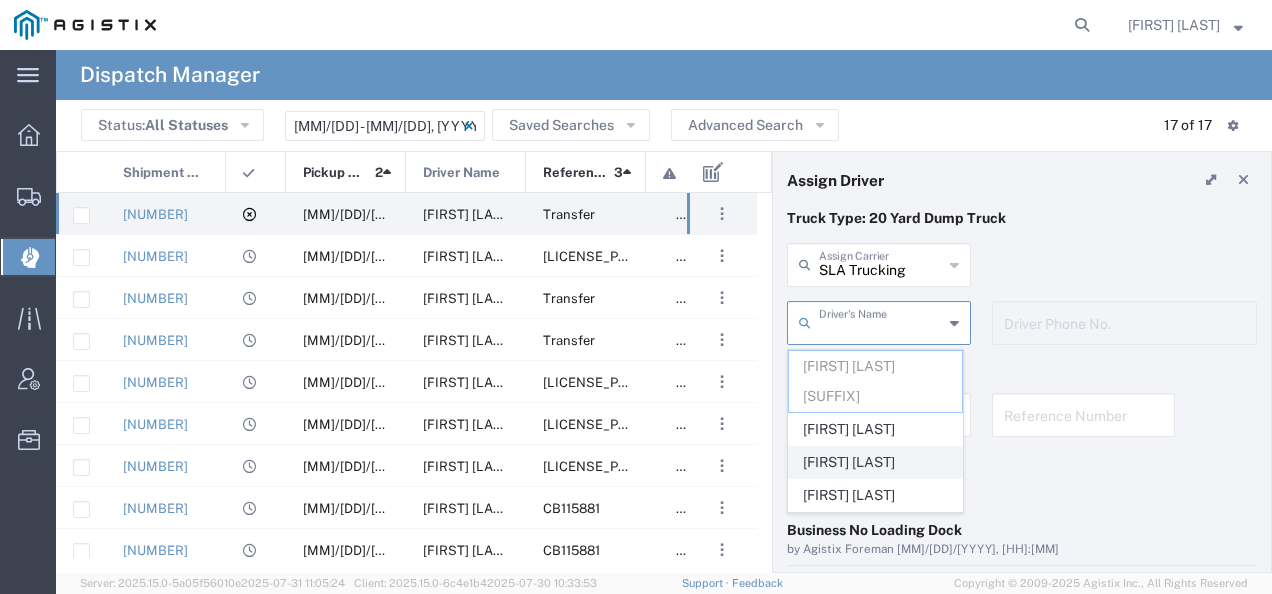 click on "[FIRST] [LAST]" 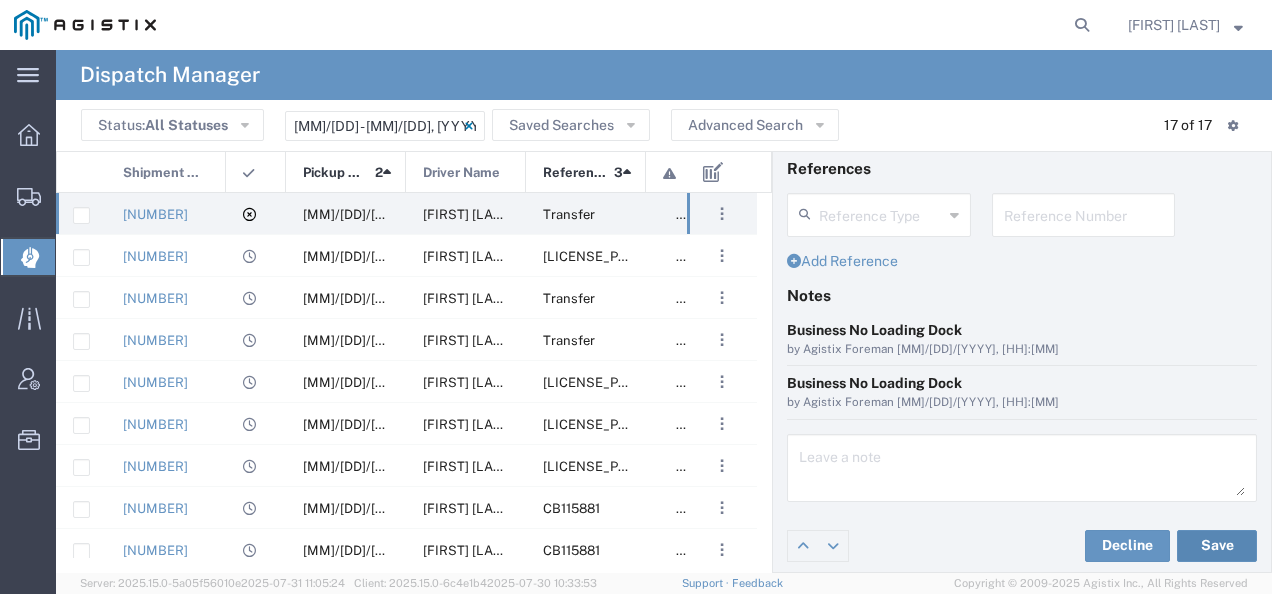 click on "Save" 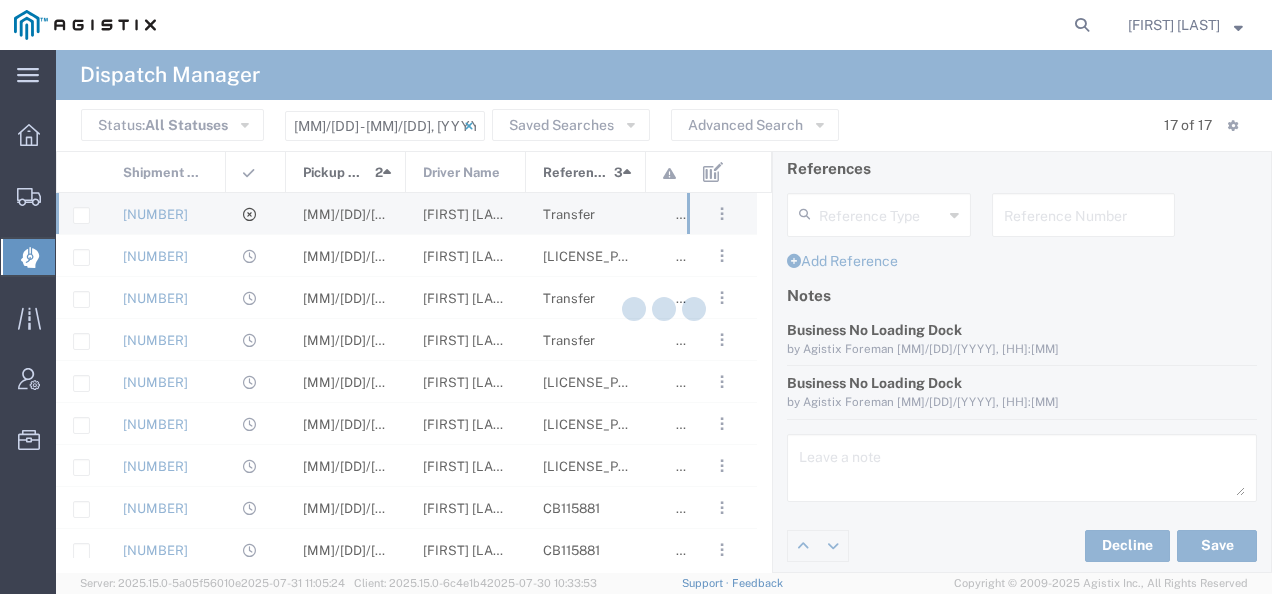 type on "[FIRST] [LAST]" 